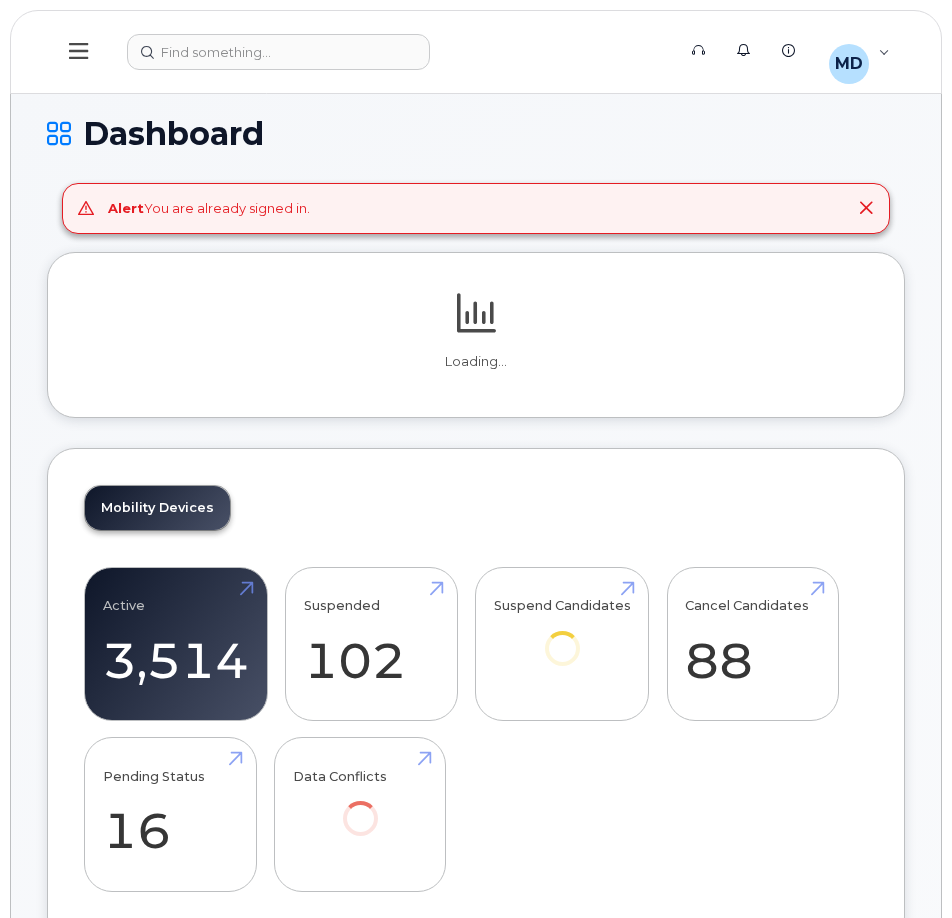 scroll, scrollTop: 0, scrollLeft: 0, axis: both 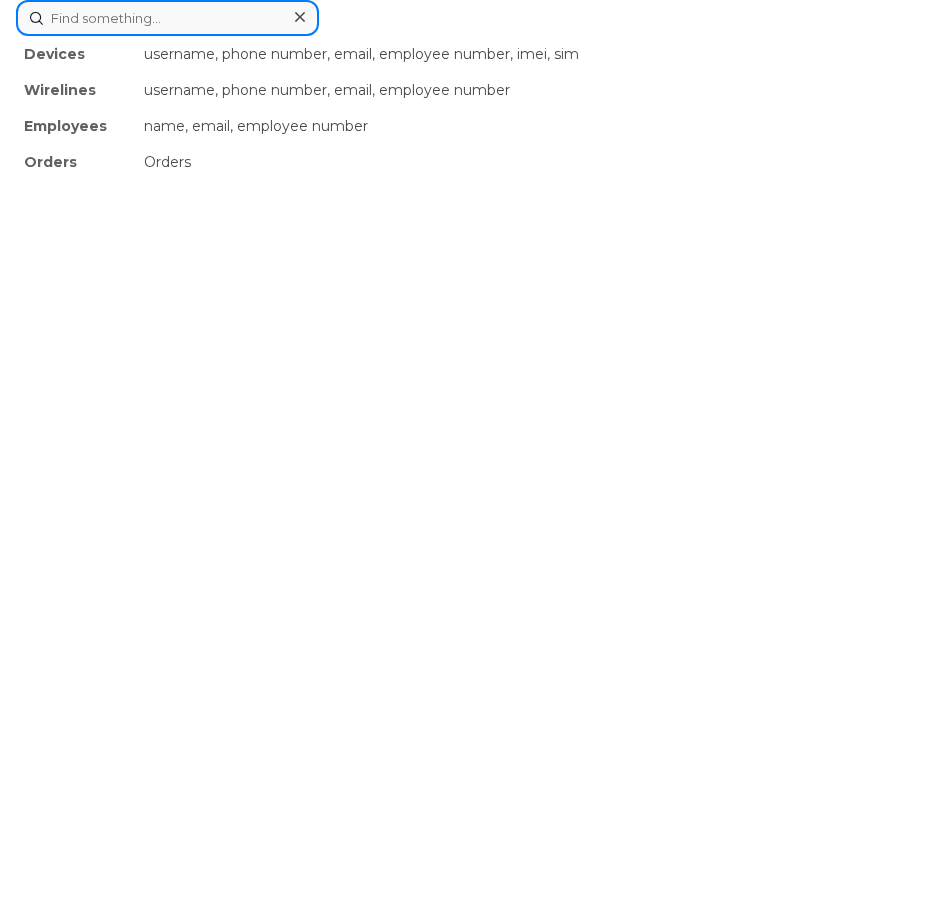 click on "Devices username, phone number, email, employee number, imei, sim Wirelines username, phone number, email, employee number Employees name, email, employee number Orders Orders" 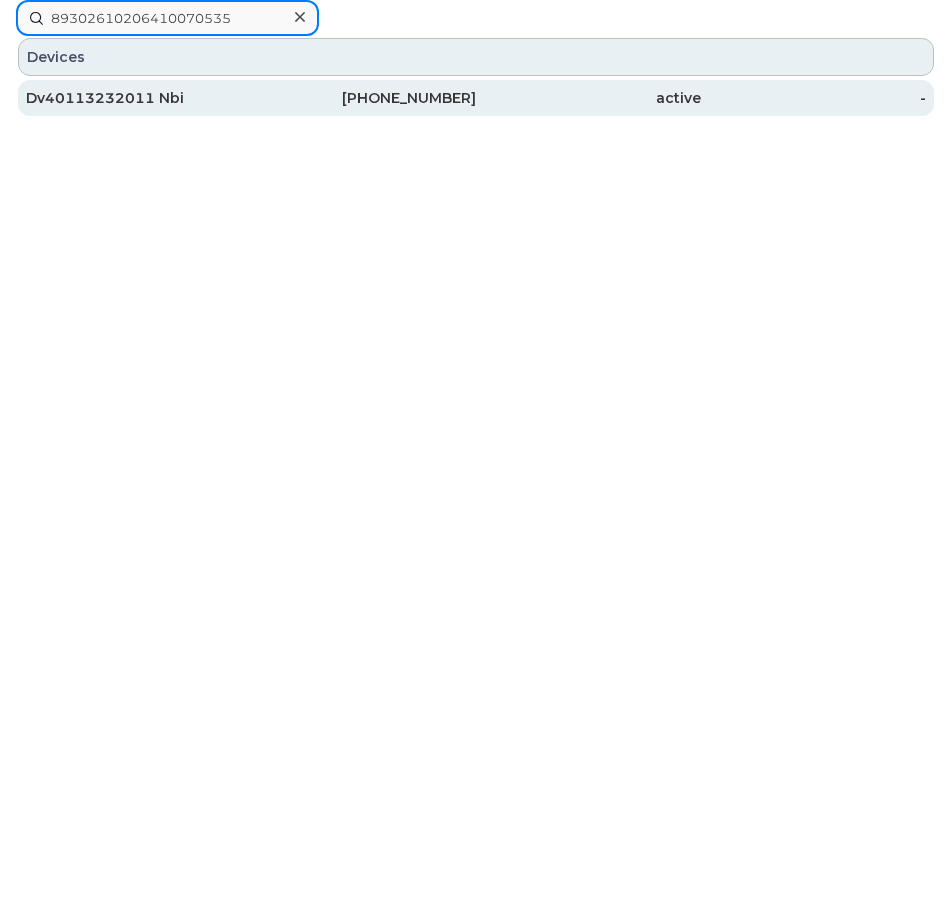 type on "89302610206410070535" 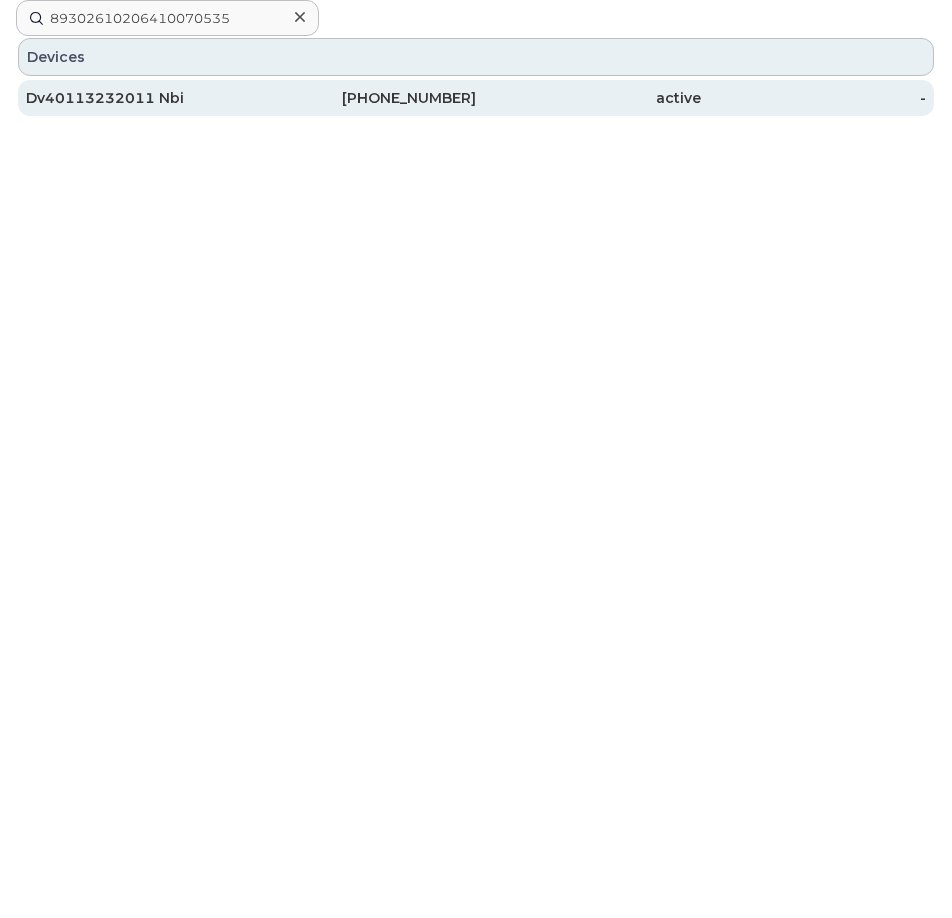 click on "Dv40113232011 Nbi" 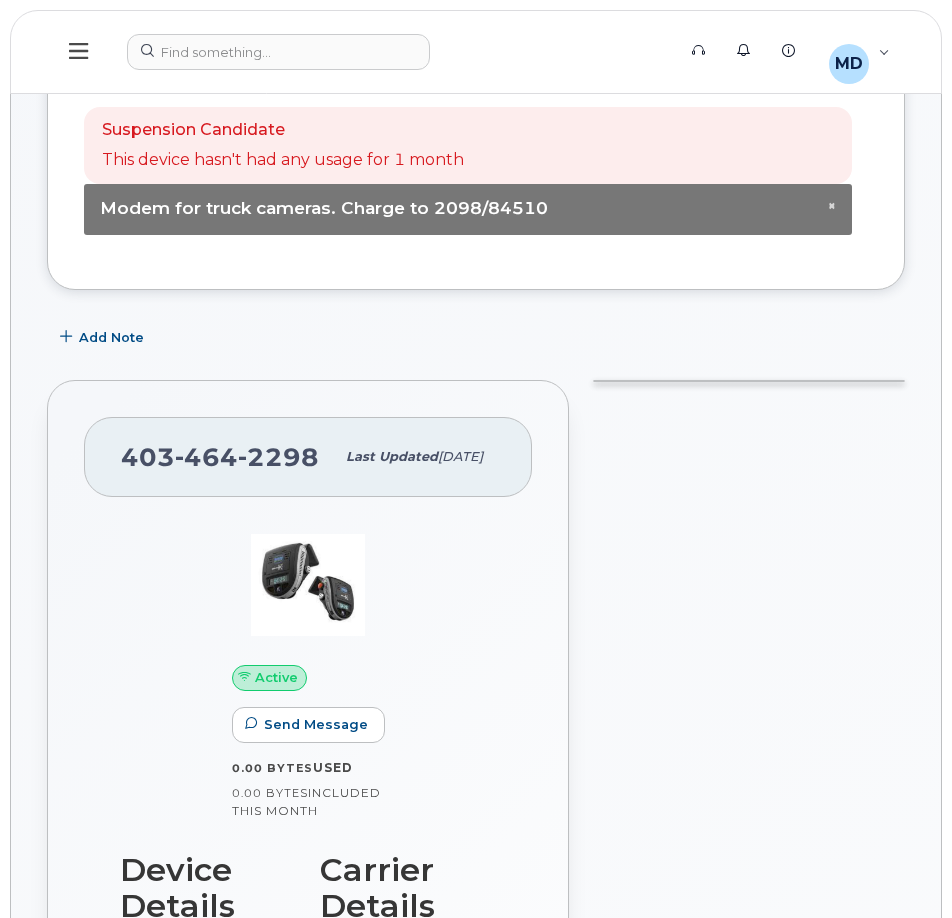 scroll, scrollTop: 0, scrollLeft: 0, axis: both 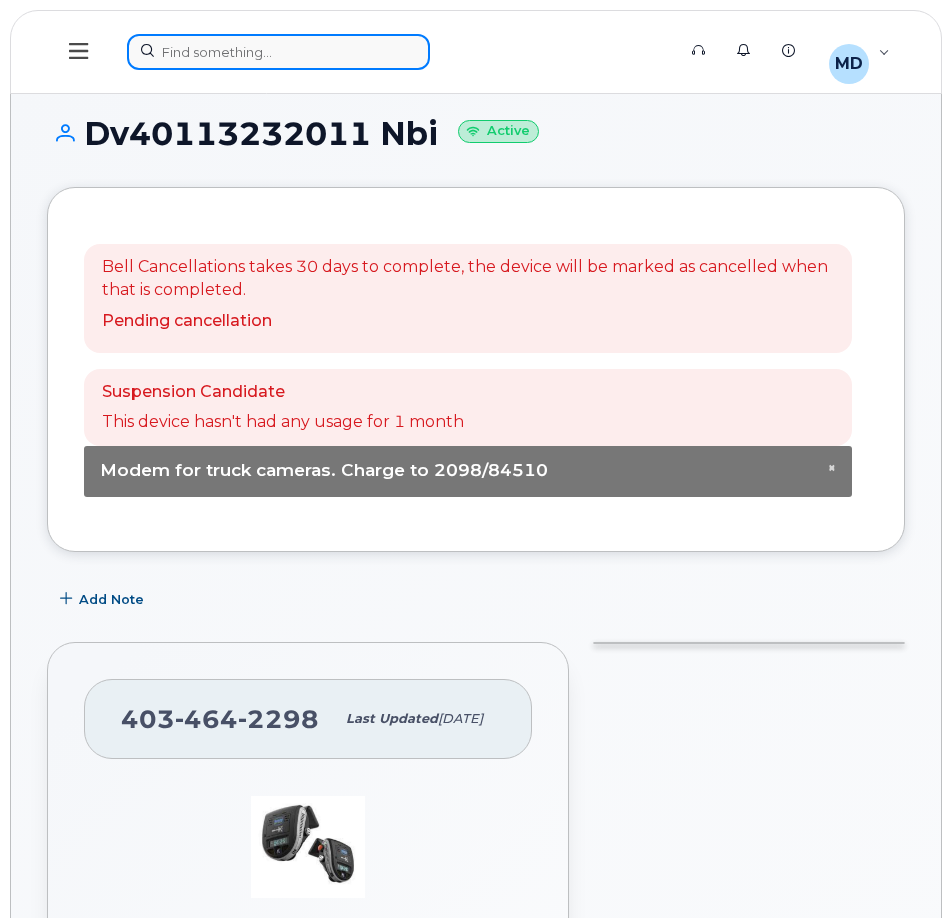 click 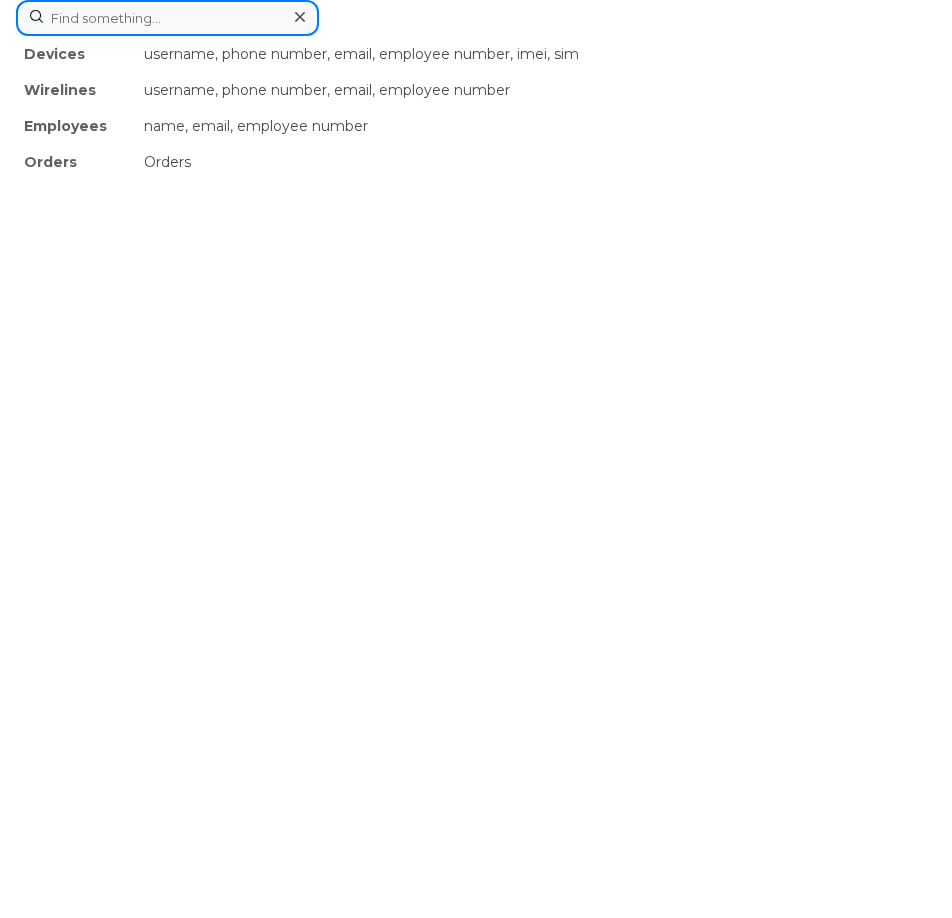 click 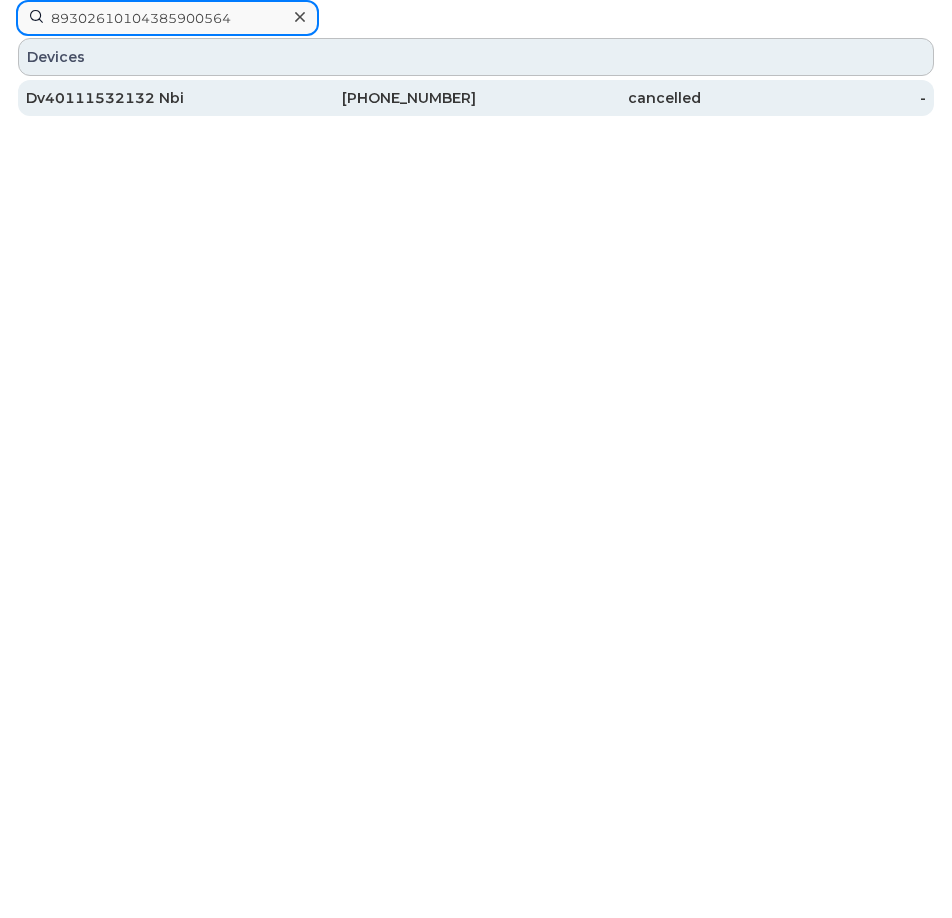 type on "89302610104385900564" 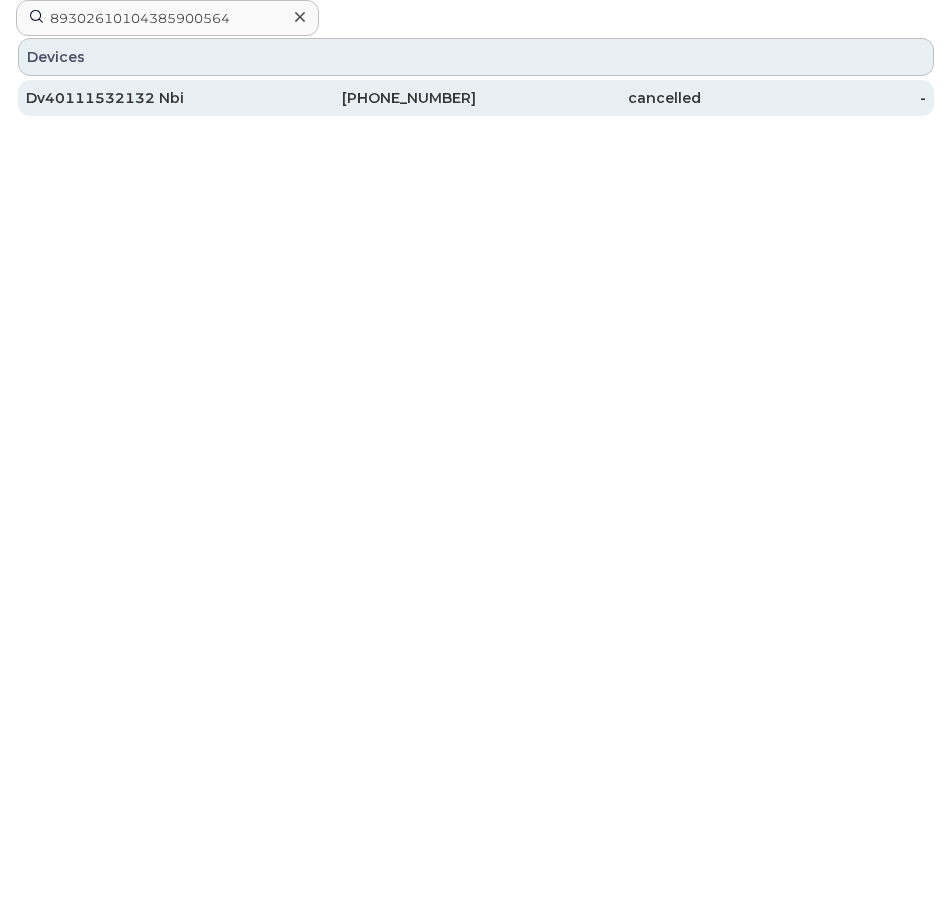 click on "Dv40111532132 Nbi" 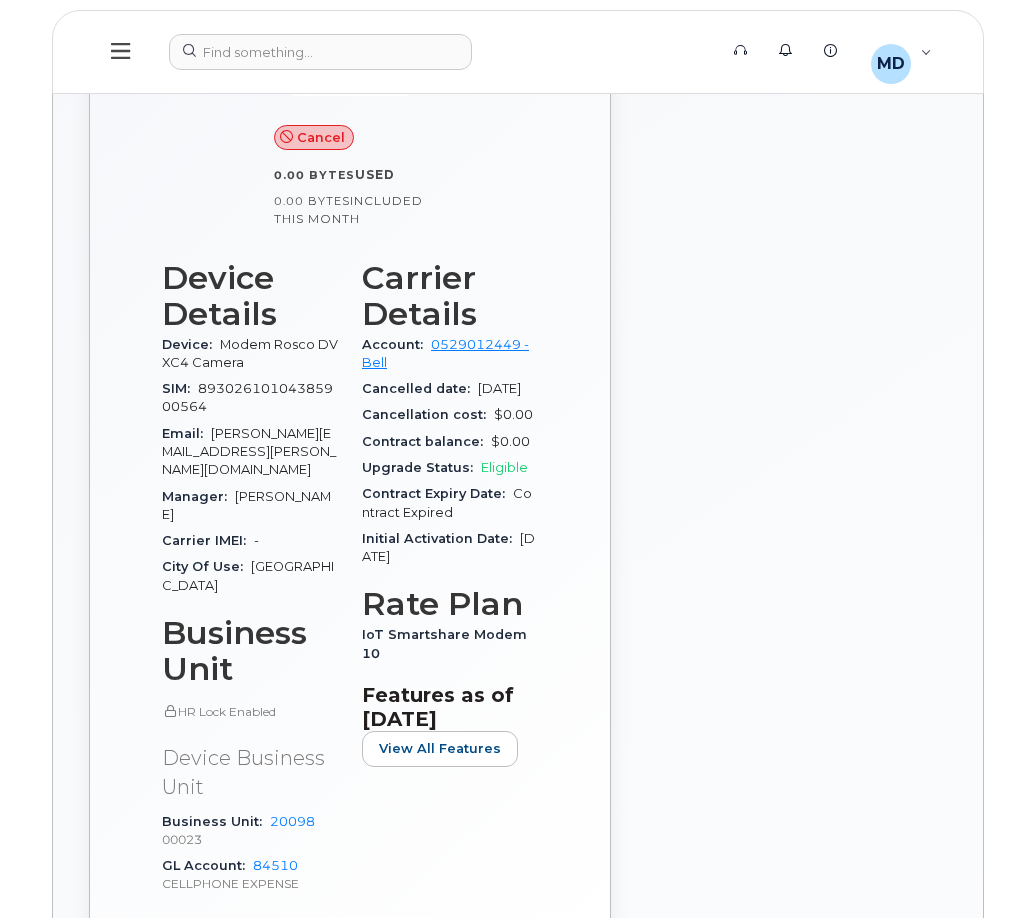 scroll, scrollTop: 582, scrollLeft: 0, axis: vertical 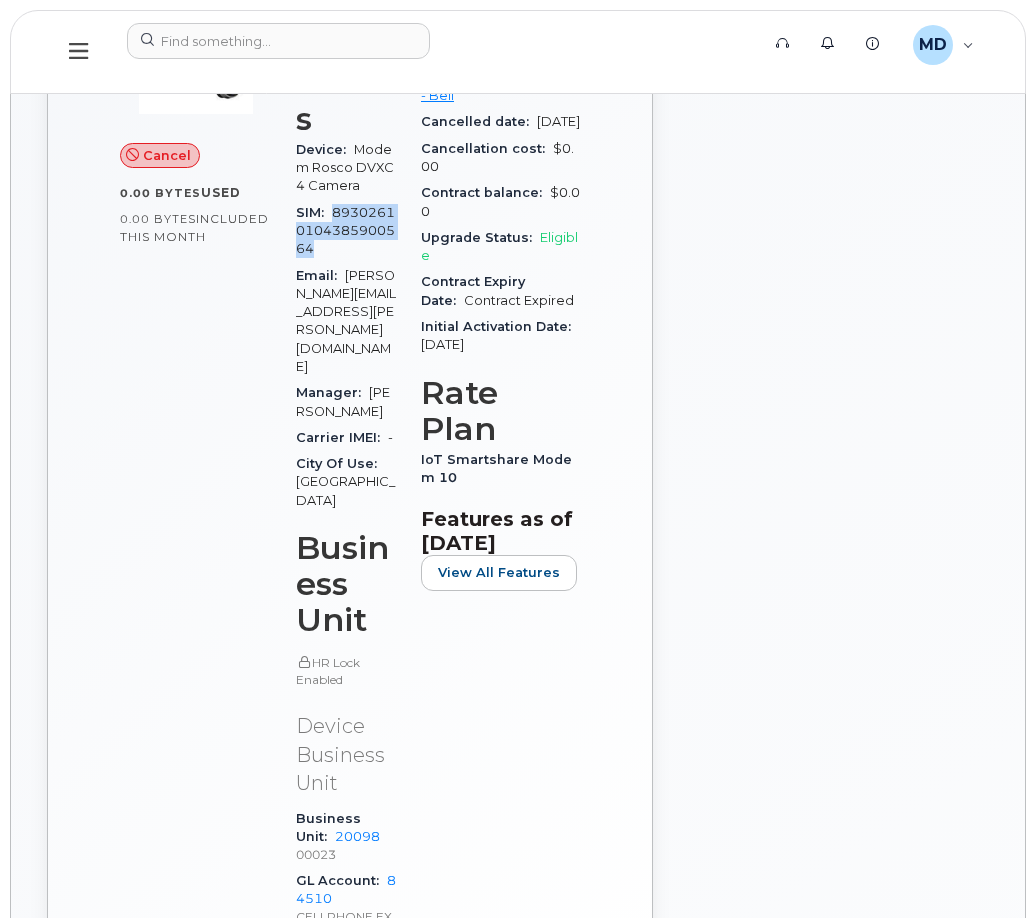 drag, startPoint x: 319, startPoint y: 242, endPoint x: 335, endPoint y: 215, distance: 31.38471 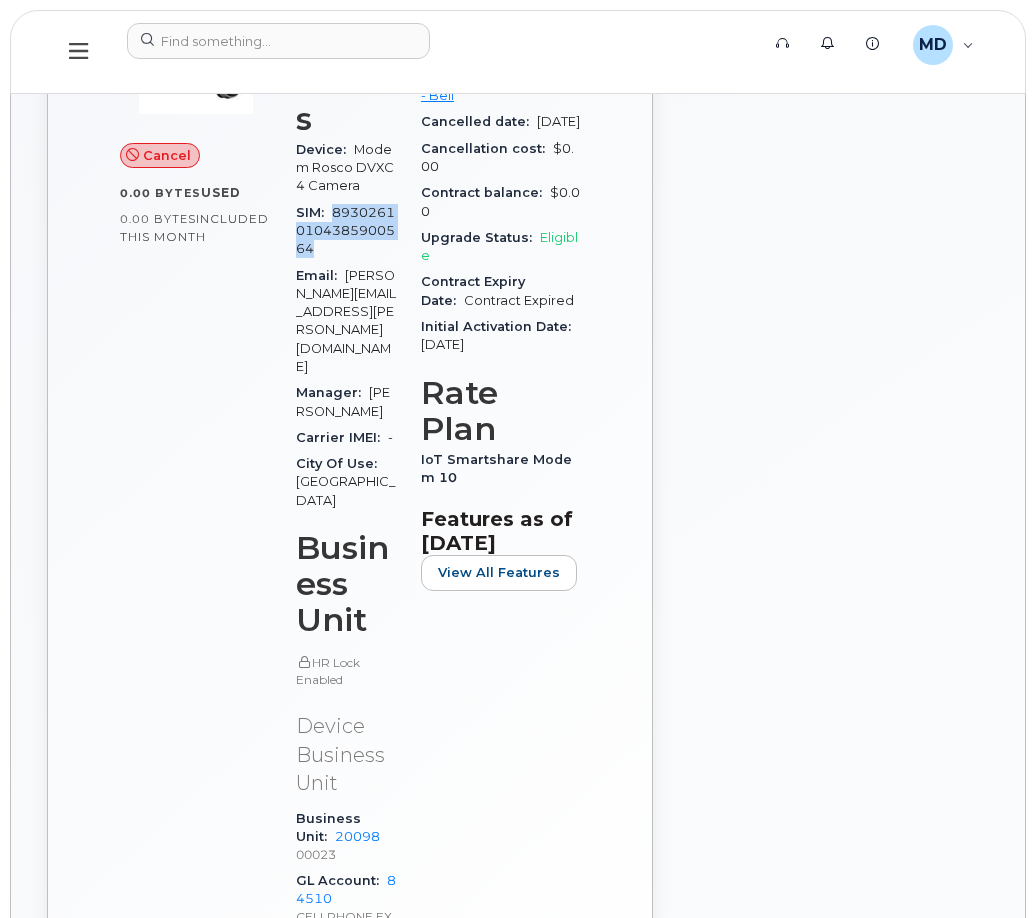 copy on "89302610104385900564" 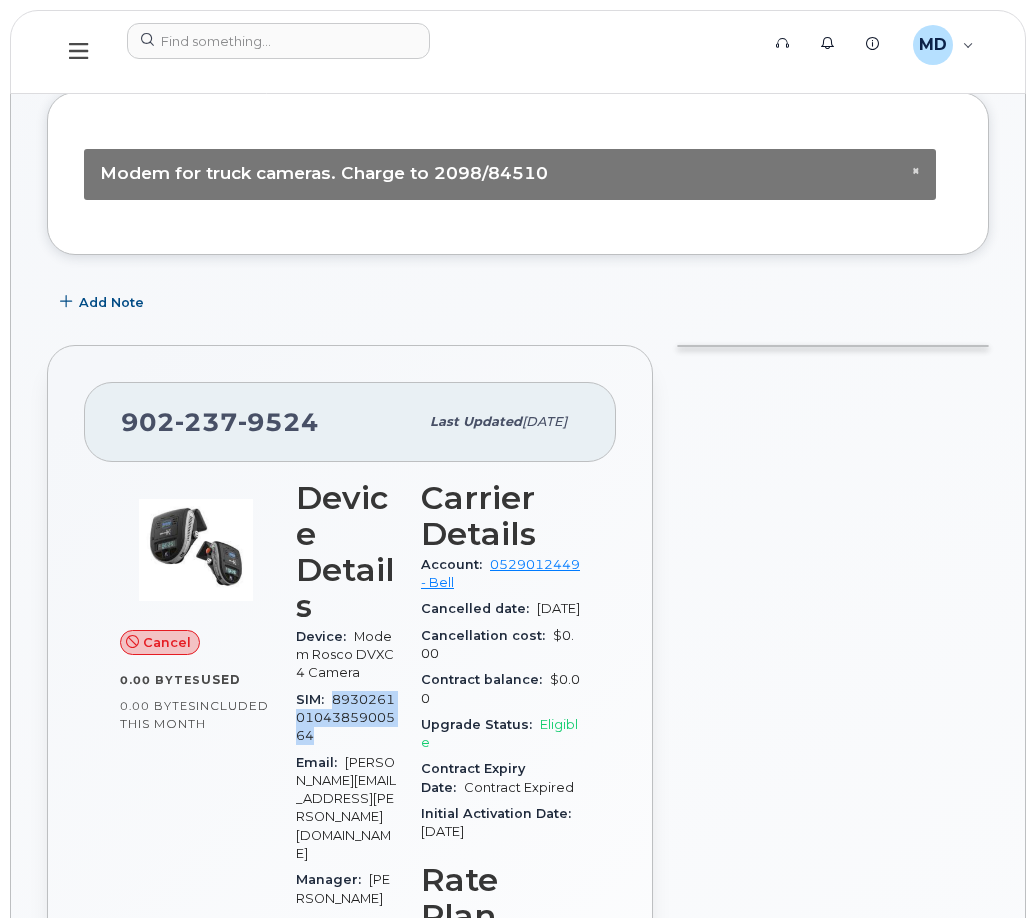 scroll, scrollTop: 0, scrollLeft: 0, axis: both 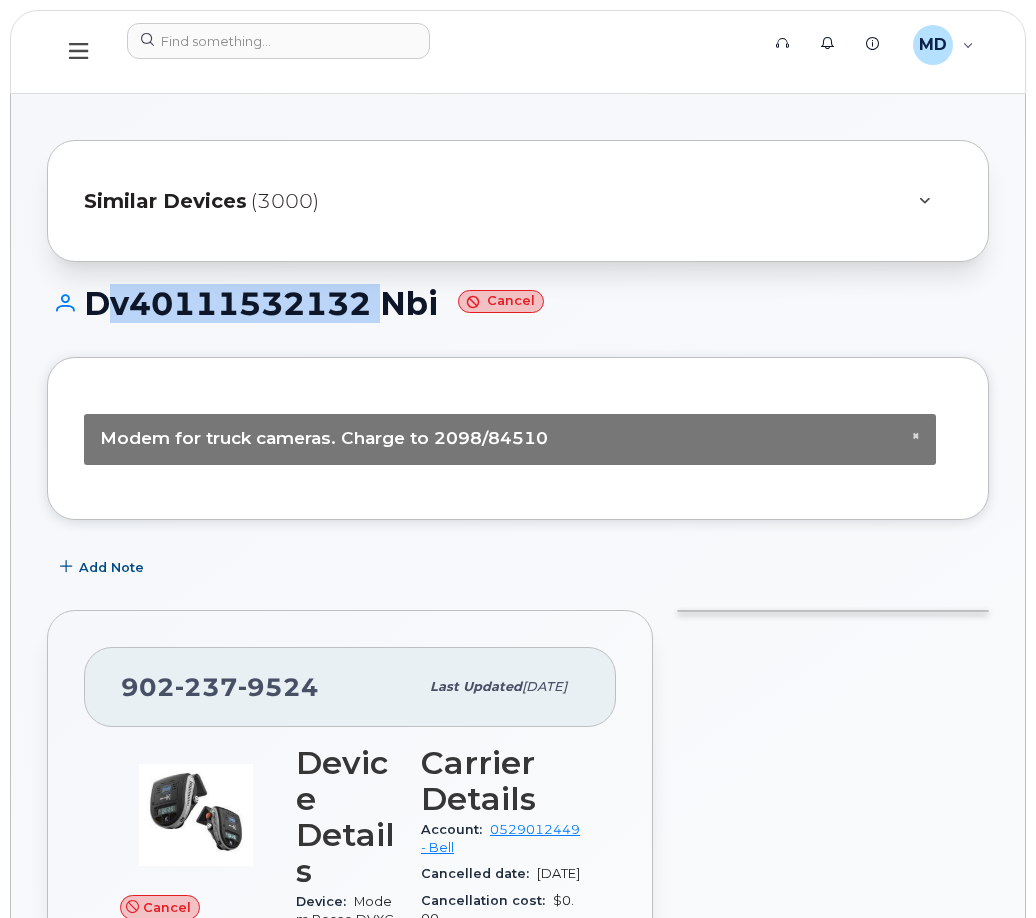 drag, startPoint x: 87, startPoint y: 304, endPoint x: 365, endPoint y: 309, distance: 278.04495 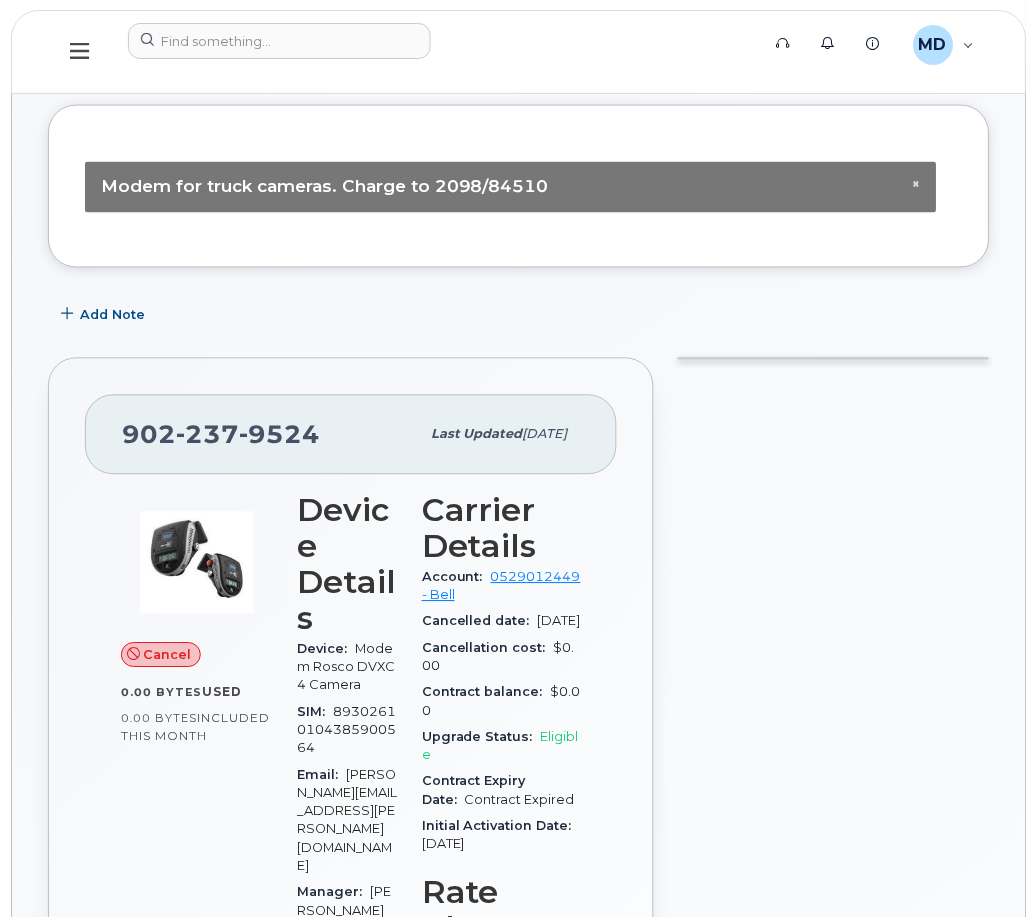 scroll, scrollTop: 400, scrollLeft: 0, axis: vertical 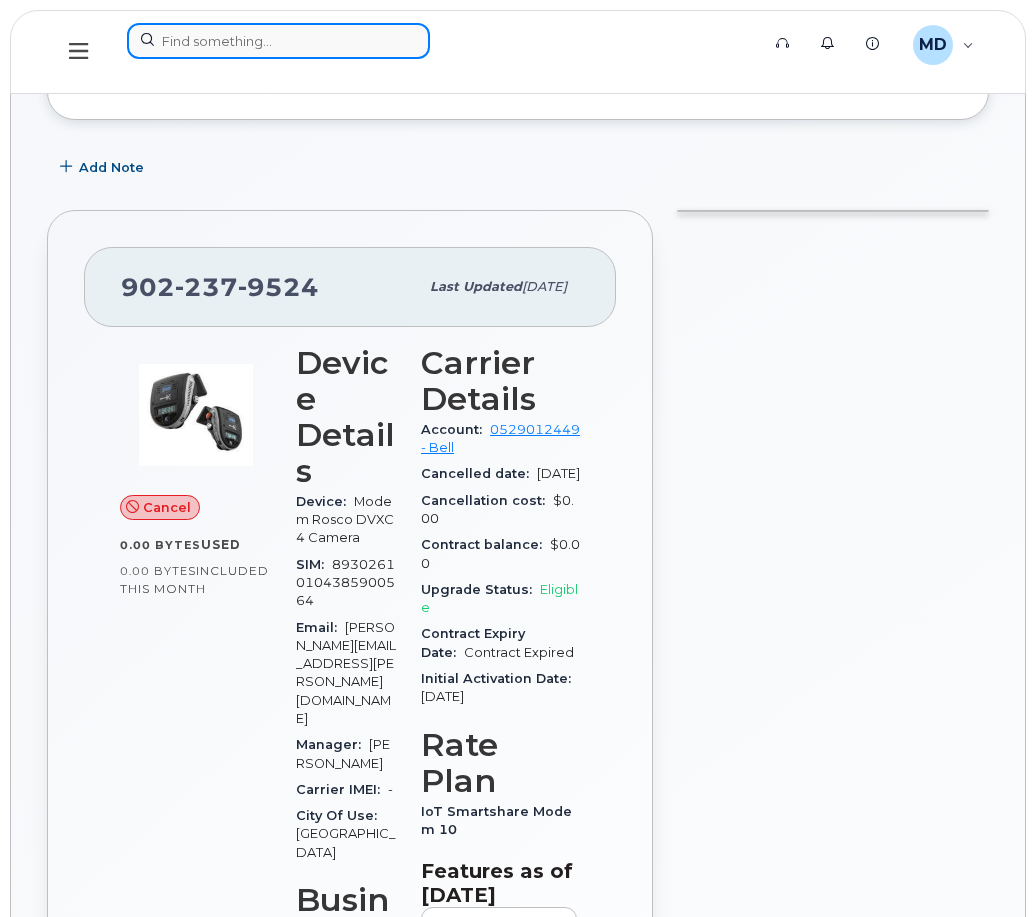 click 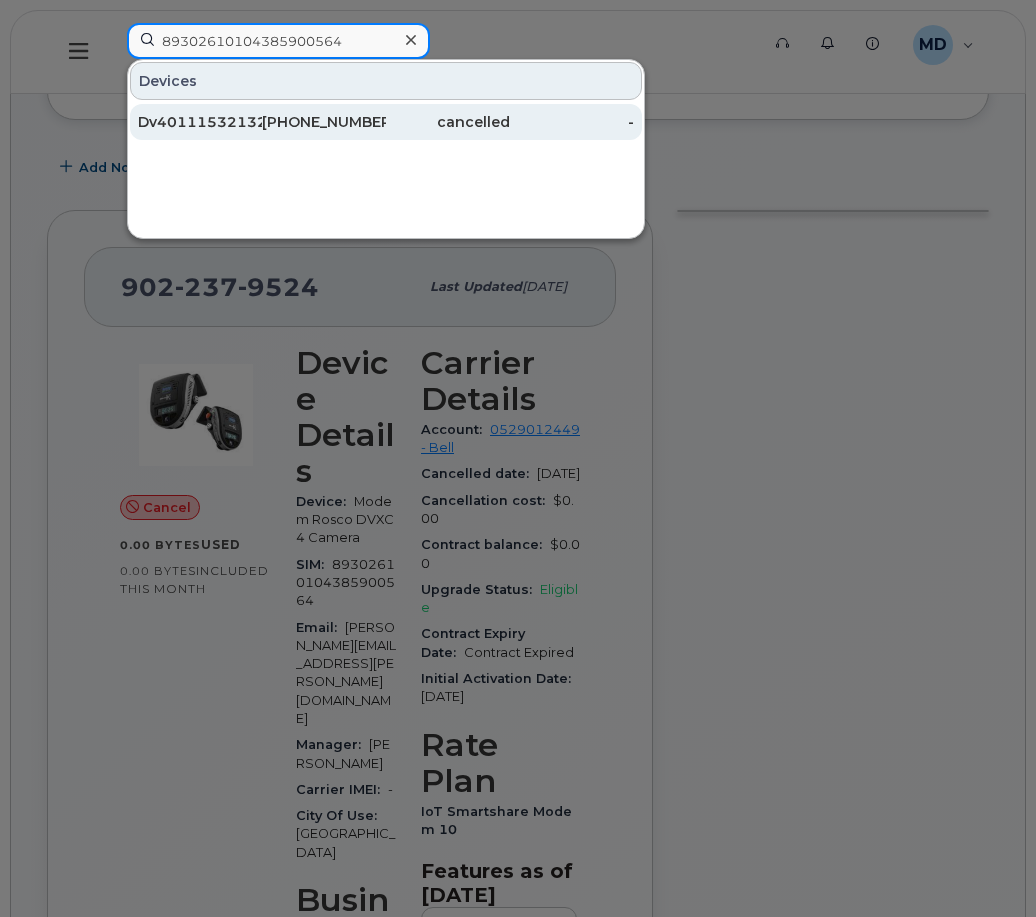 type on "89302610104385900564" 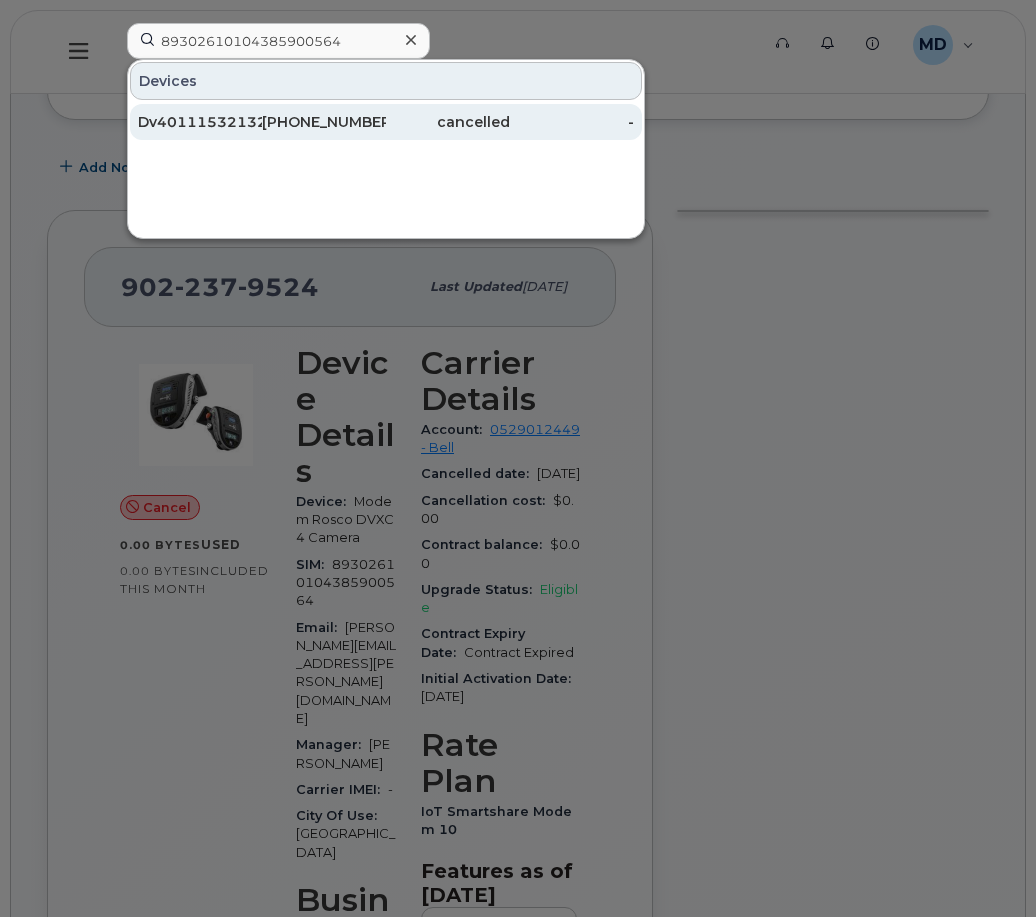 click on "Dv40111532132 Nbi" 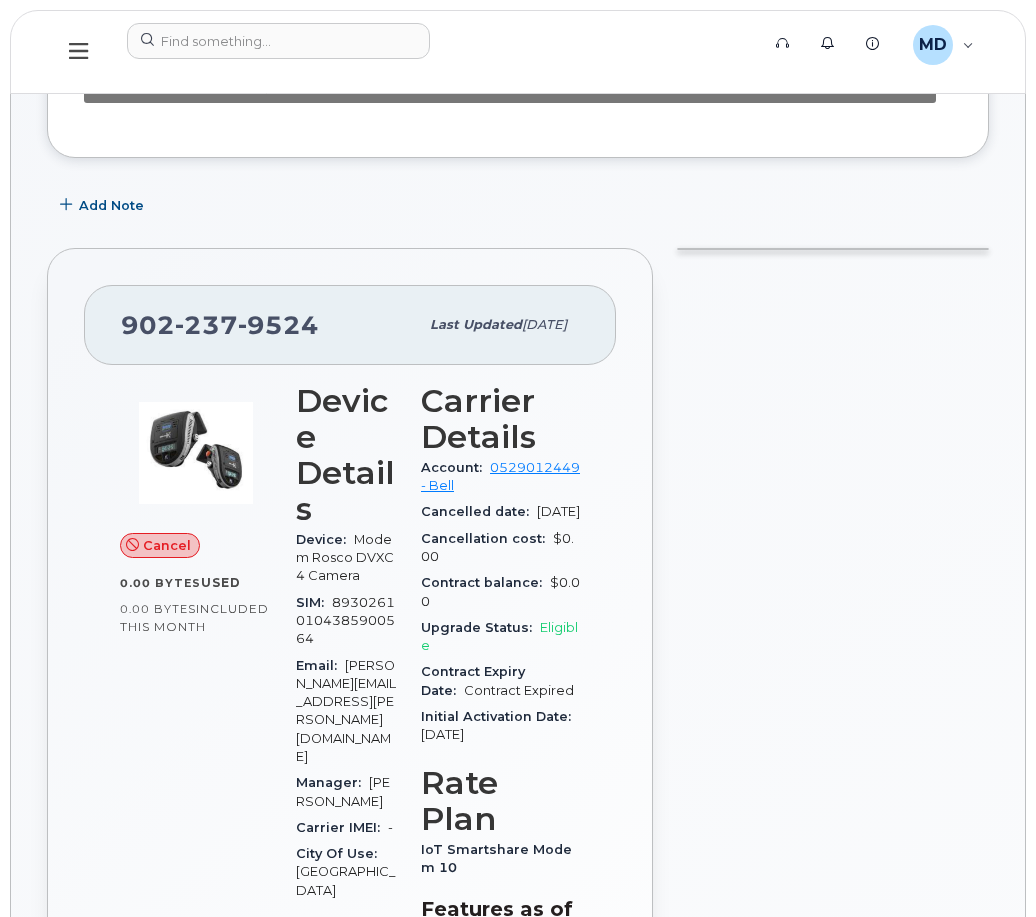 scroll, scrollTop: 300, scrollLeft: 0, axis: vertical 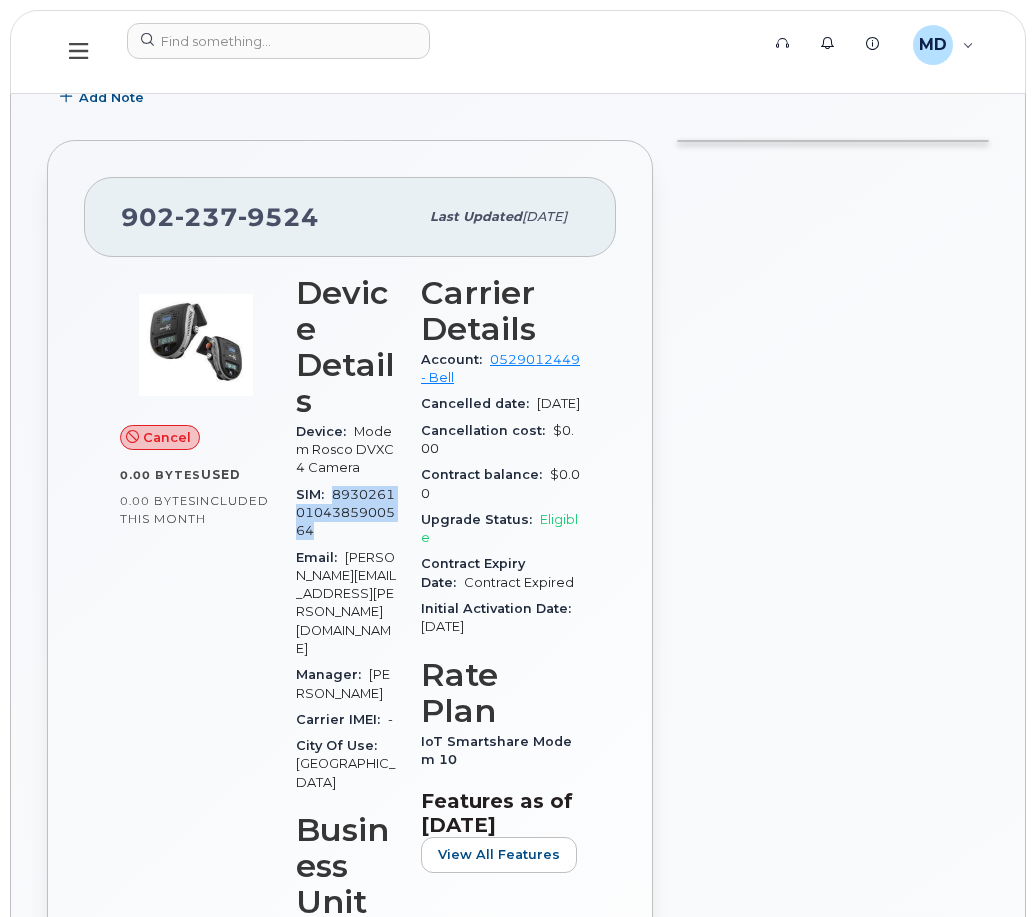 drag, startPoint x: 324, startPoint y: 517, endPoint x: 331, endPoint y: 493, distance: 25 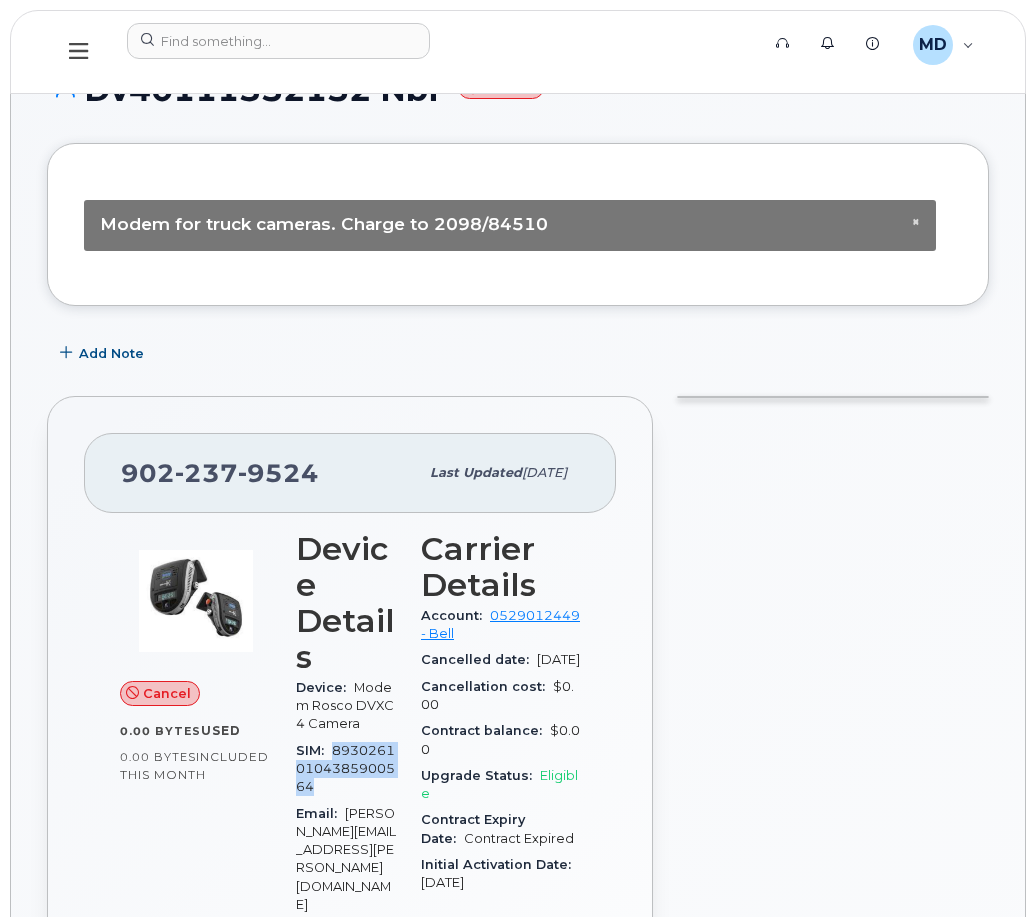 scroll, scrollTop: 0, scrollLeft: 0, axis: both 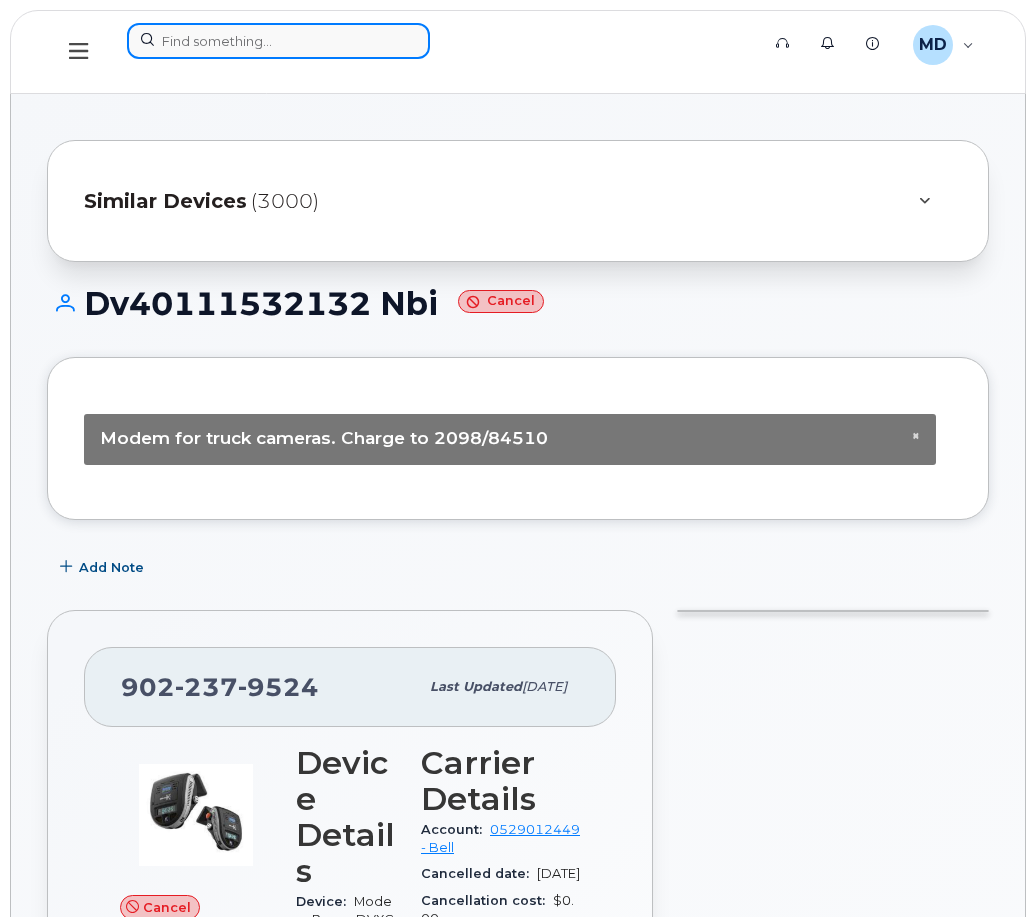click 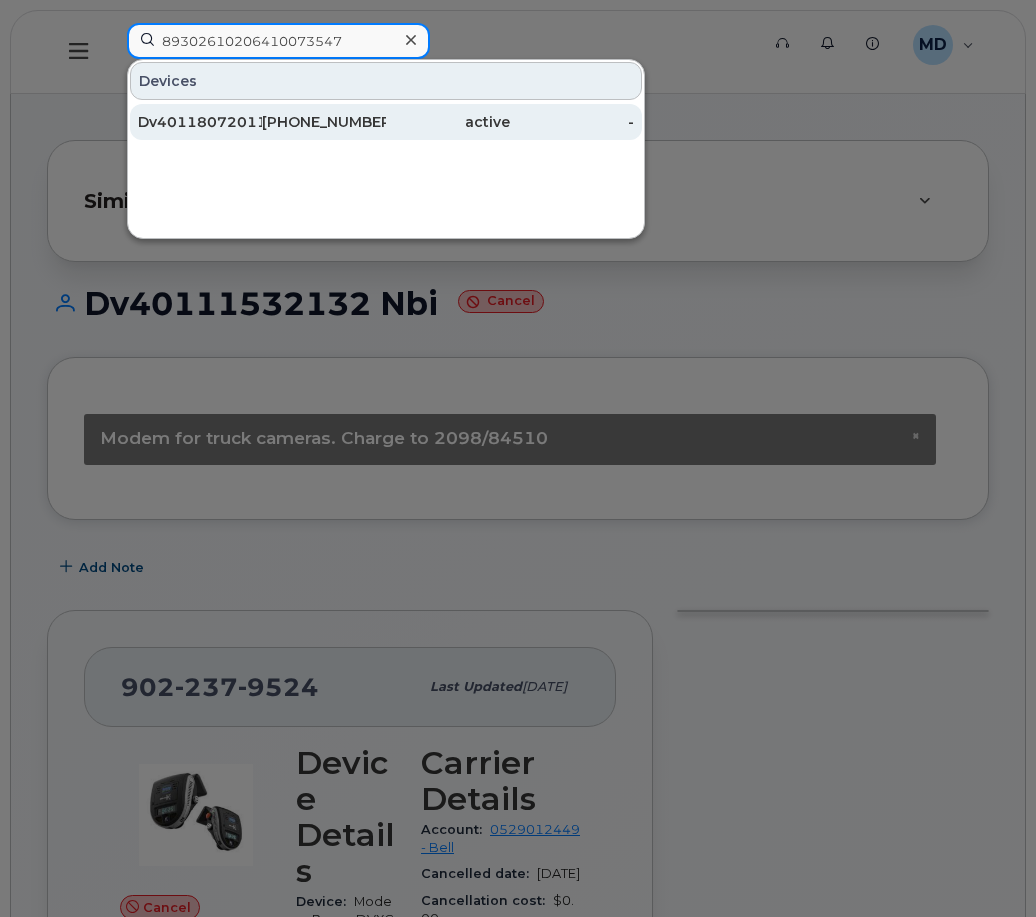 type on "89302610206410073547" 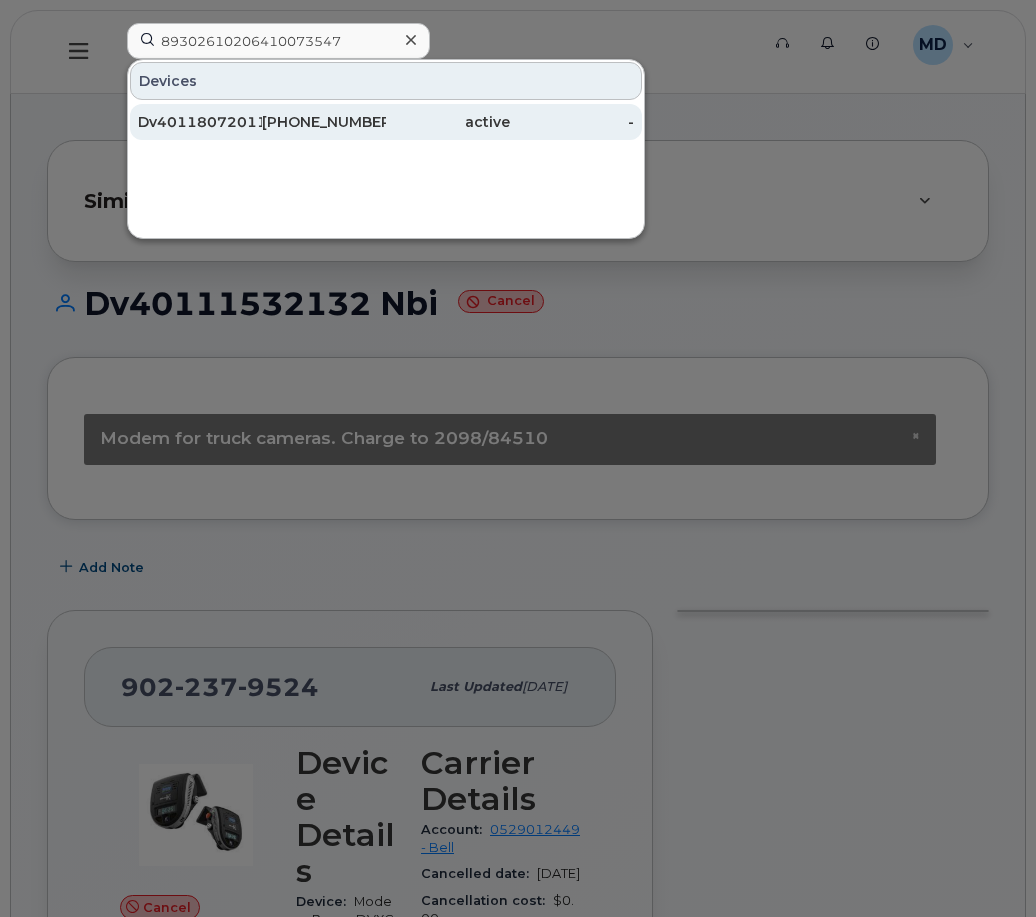 click on "403-837-4403" 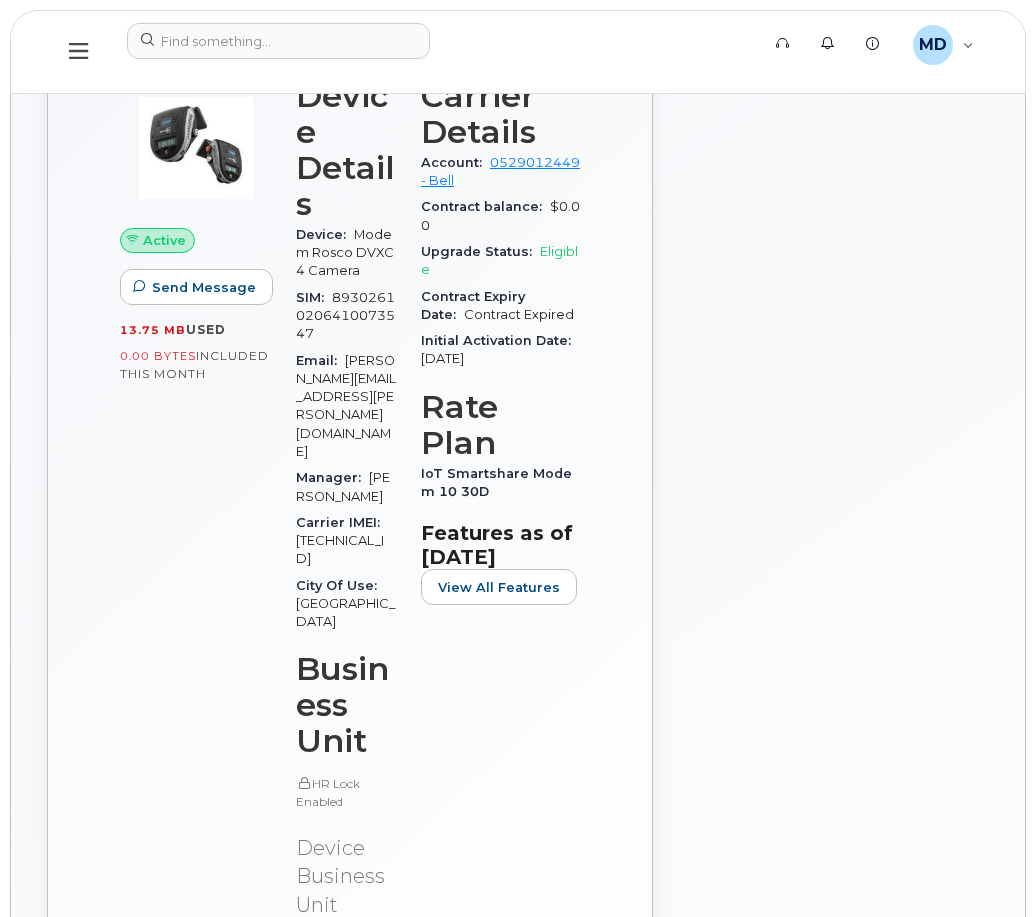 scroll, scrollTop: 500, scrollLeft: 0, axis: vertical 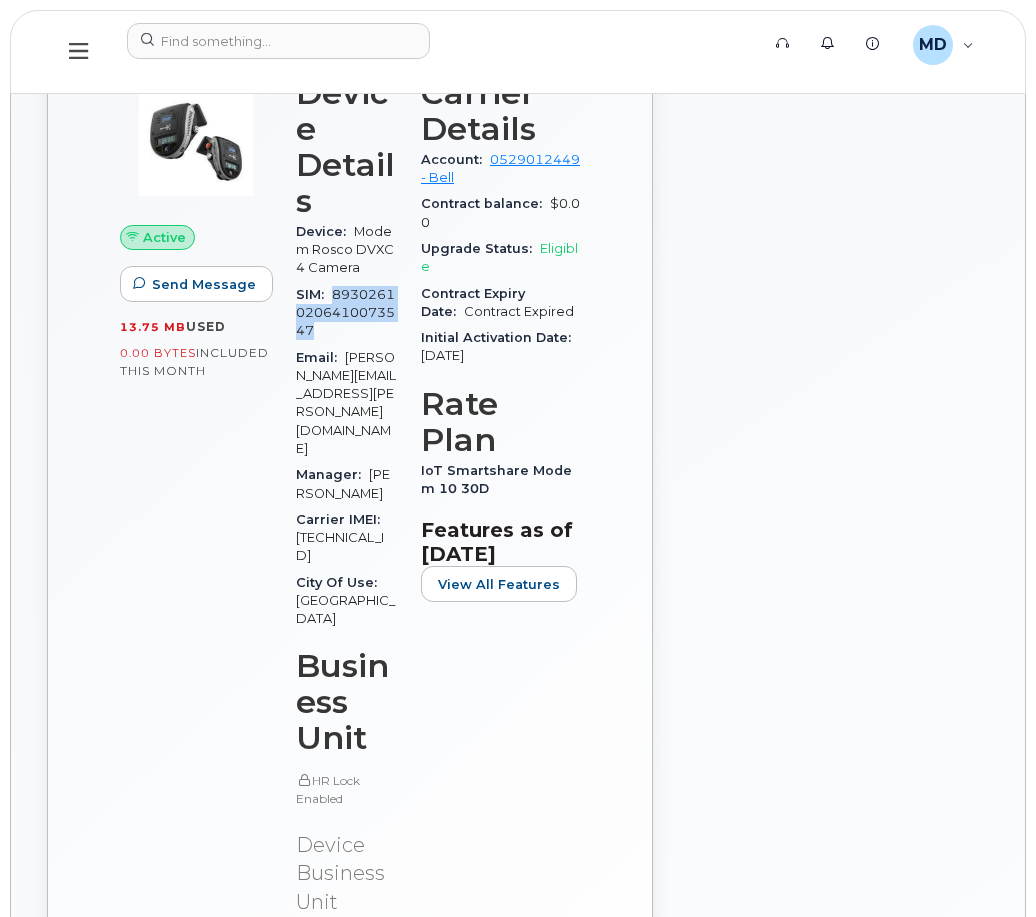 drag, startPoint x: 340, startPoint y: 330, endPoint x: 332, endPoint y: 296, distance: 34.928497 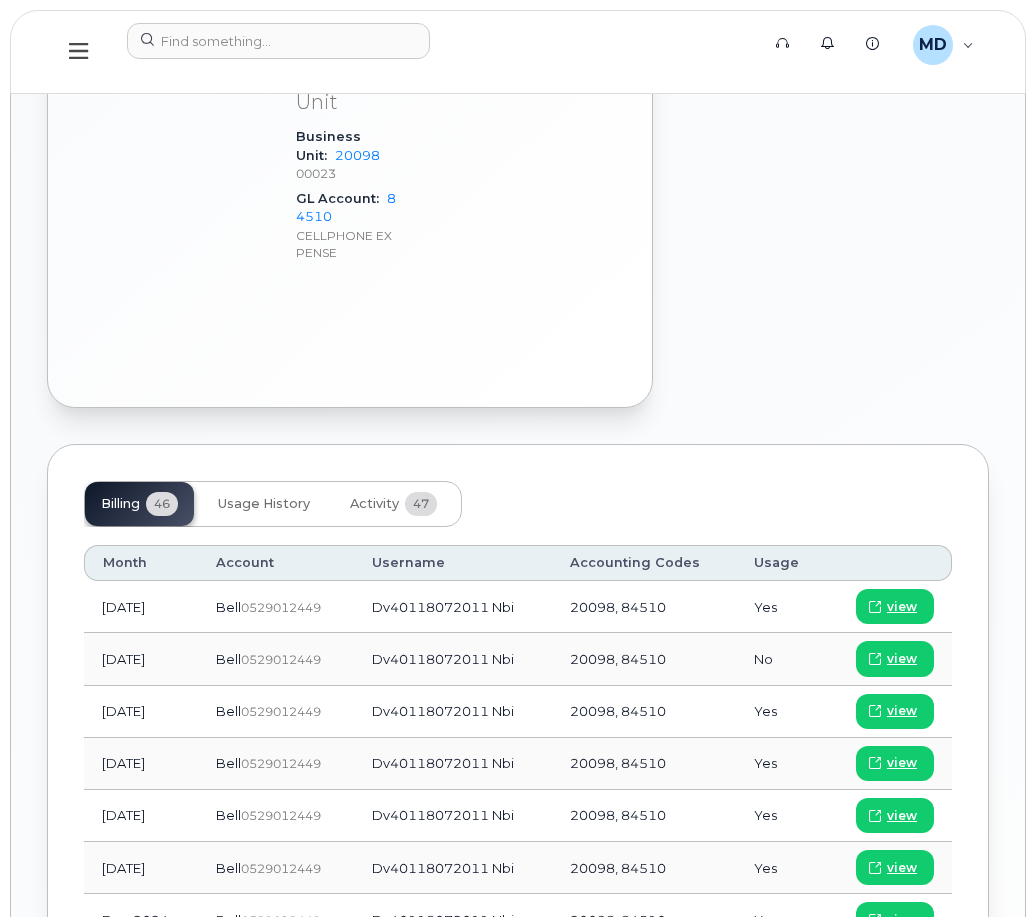 scroll, scrollTop: 1400, scrollLeft: 0, axis: vertical 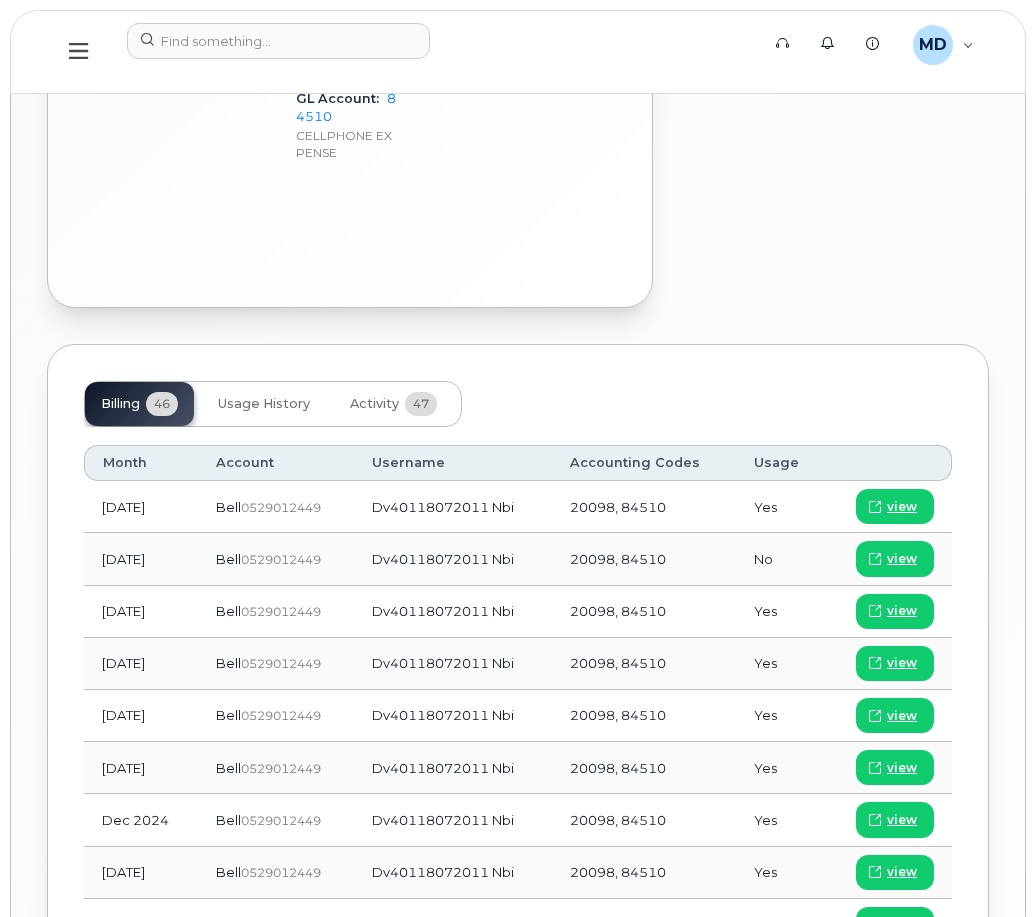 click 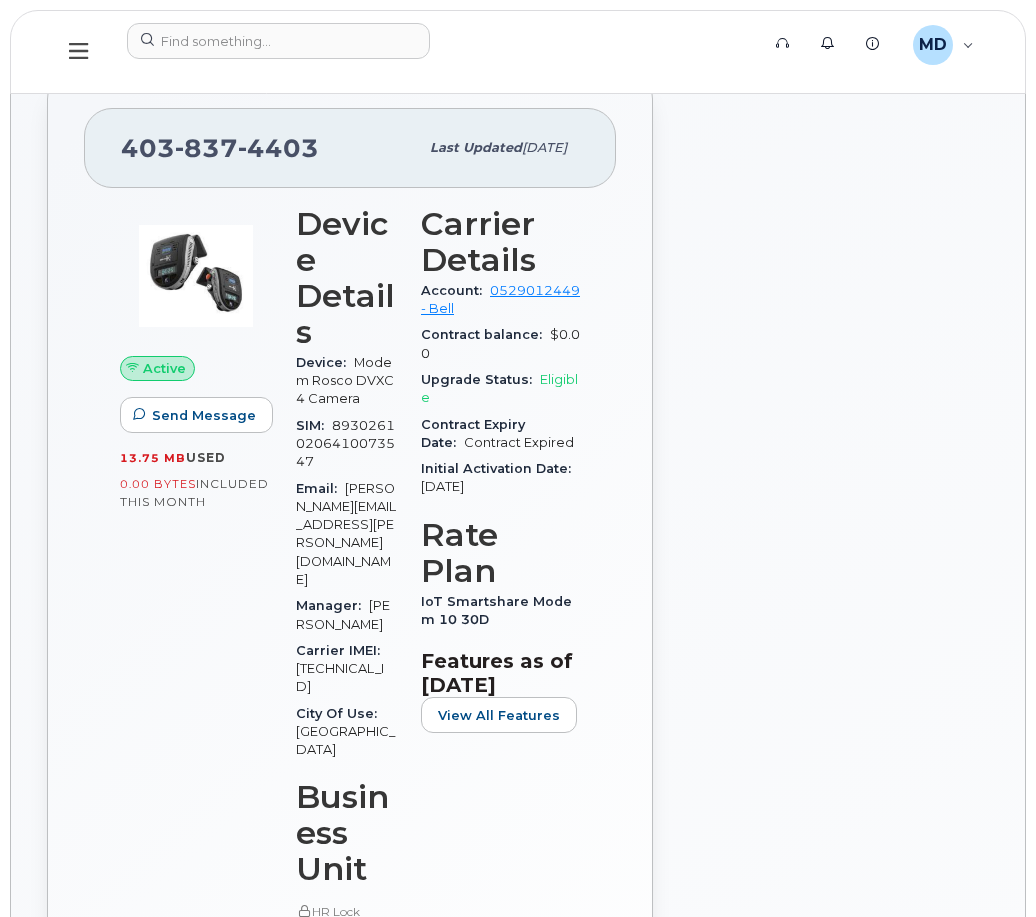scroll, scrollTop: 400, scrollLeft: 0, axis: vertical 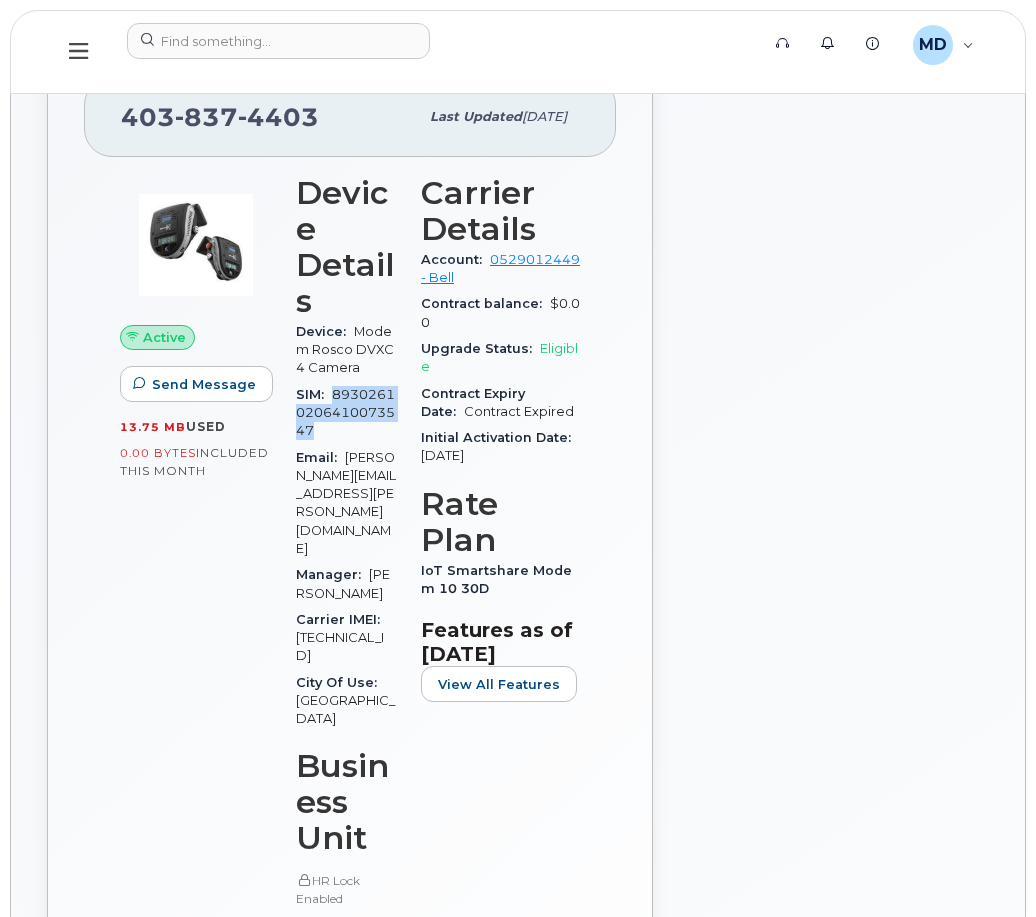 drag, startPoint x: 326, startPoint y: 416, endPoint x: 331, endPoint y: 401, distance: 15.811388 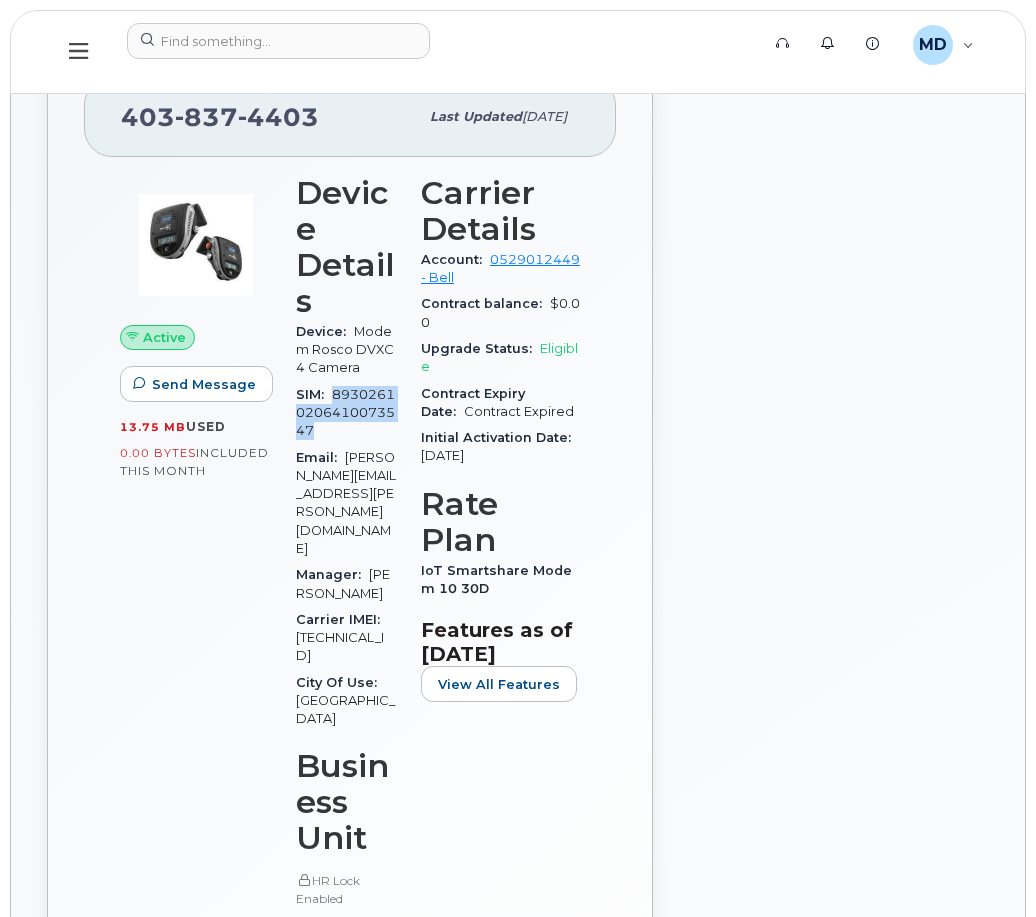copy on "89302610206410073547" 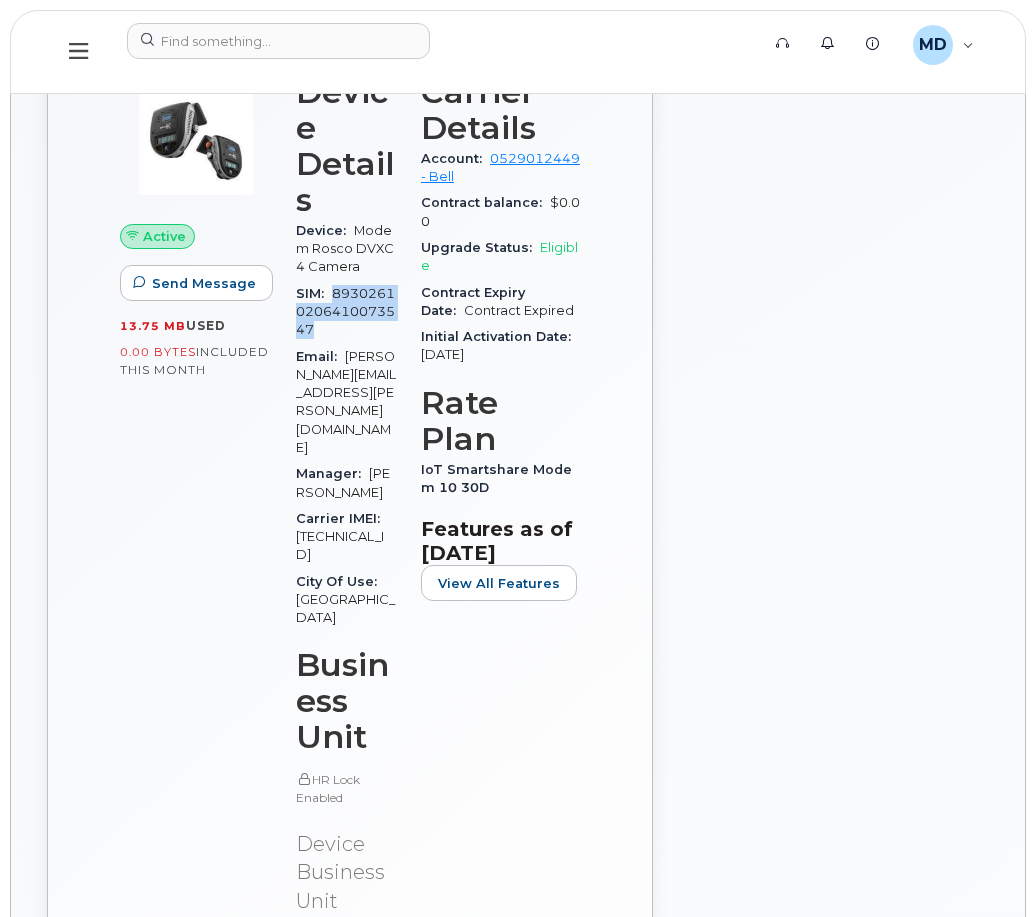 scroll, scrollTop: 670, scrollLeft: 0, axis: vertical 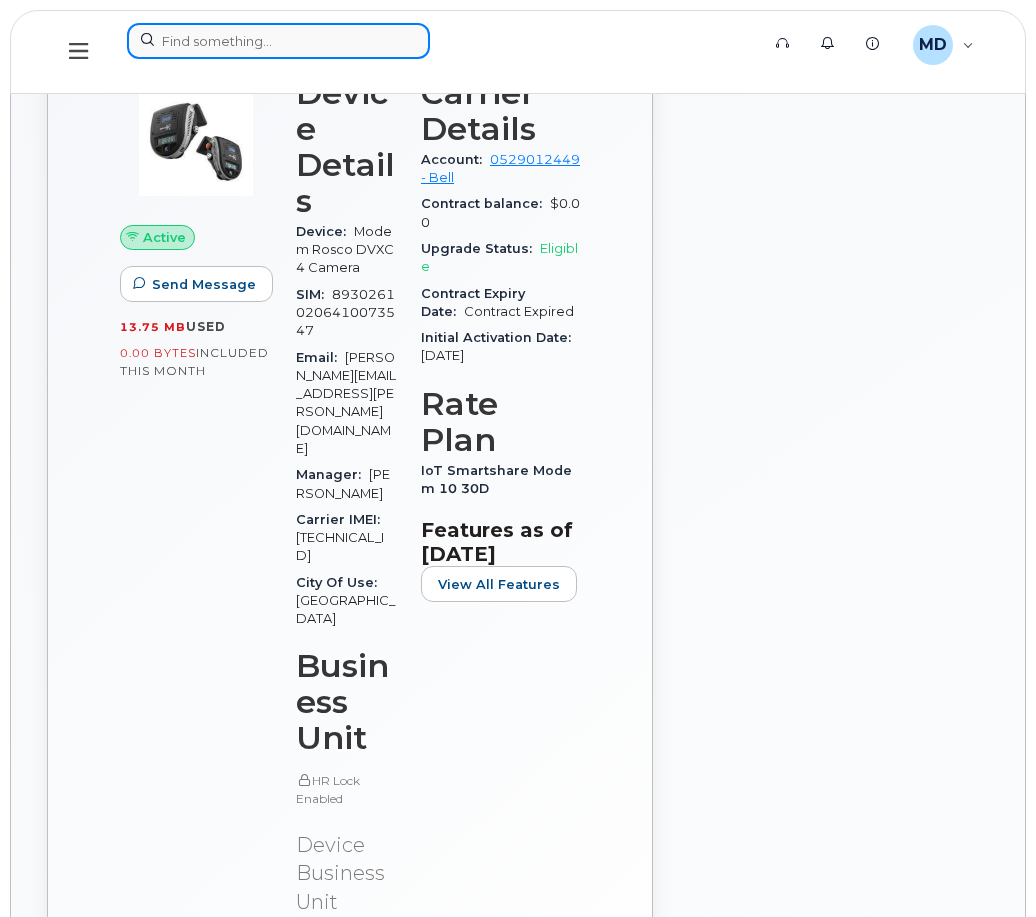 click 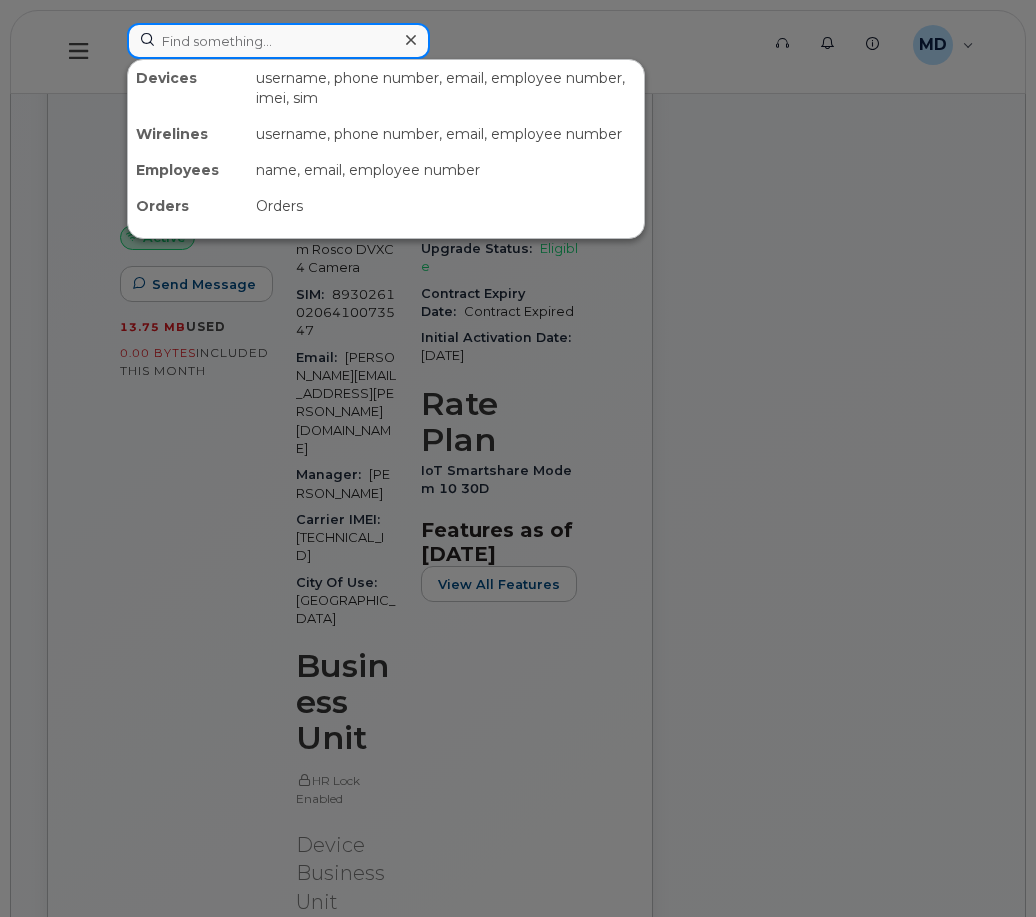 paste on "89302610206410074883" 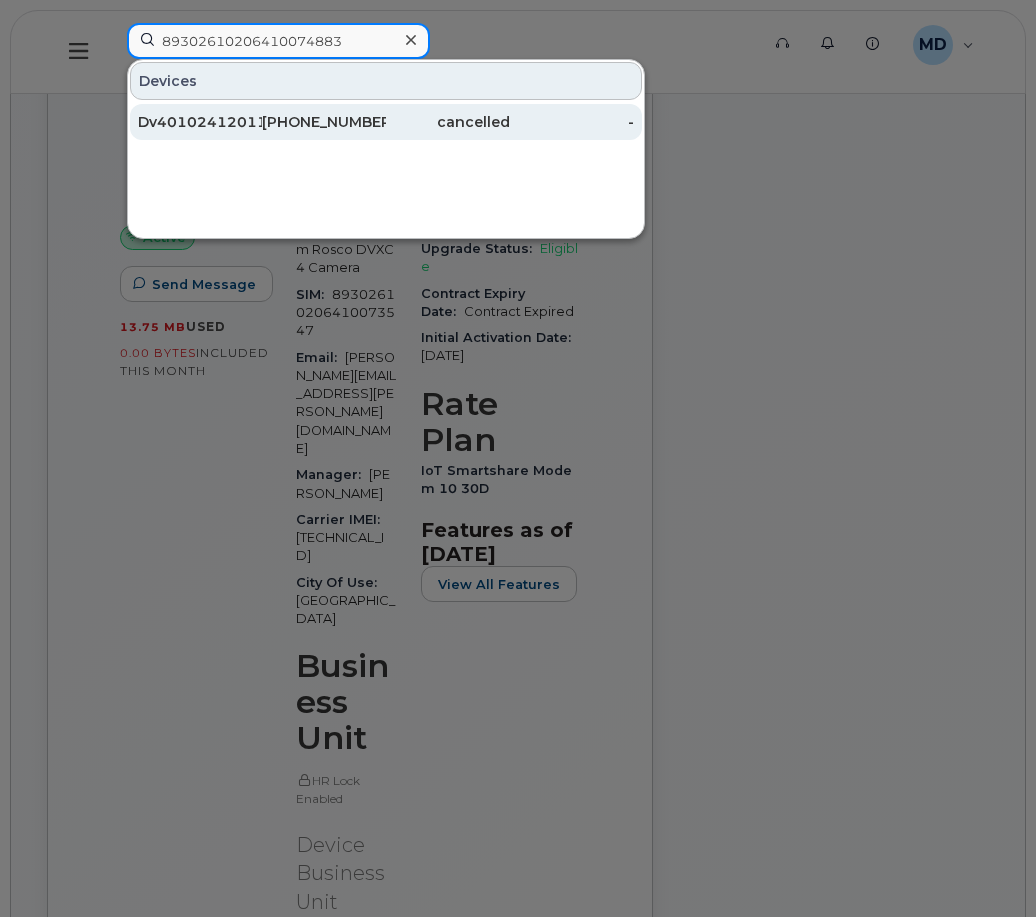 type on "89302610206410074883" 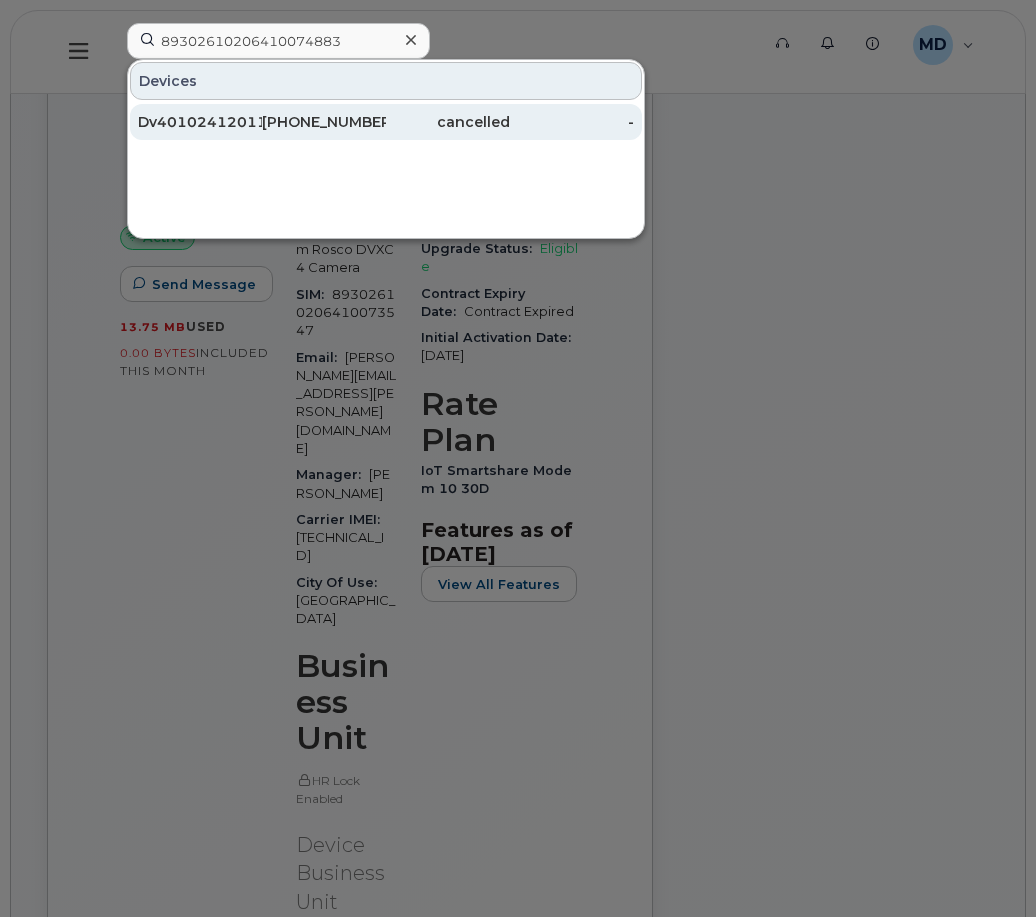 click on "Dv40102412011 Nbi" 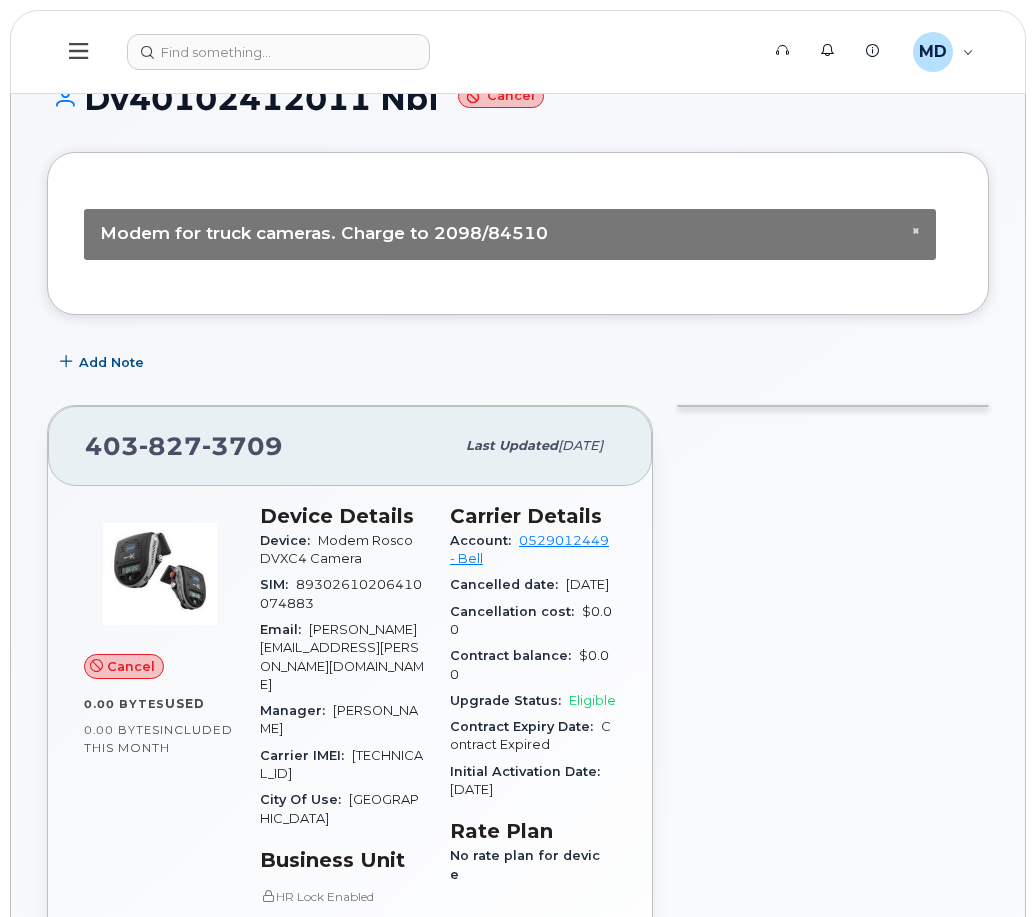 scroll, scrollTop: 0, scrollLeft: 0, axis: both 